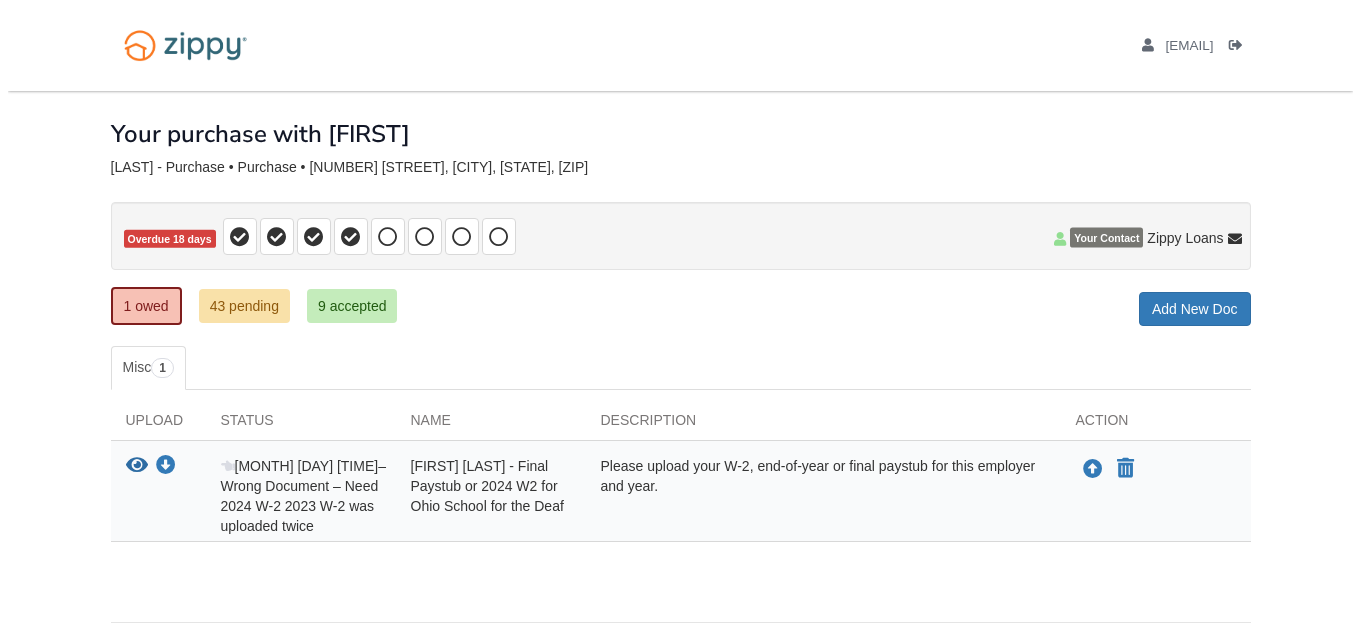 scroll, scrollTop: 0, scrollLeft: 0, axis: both 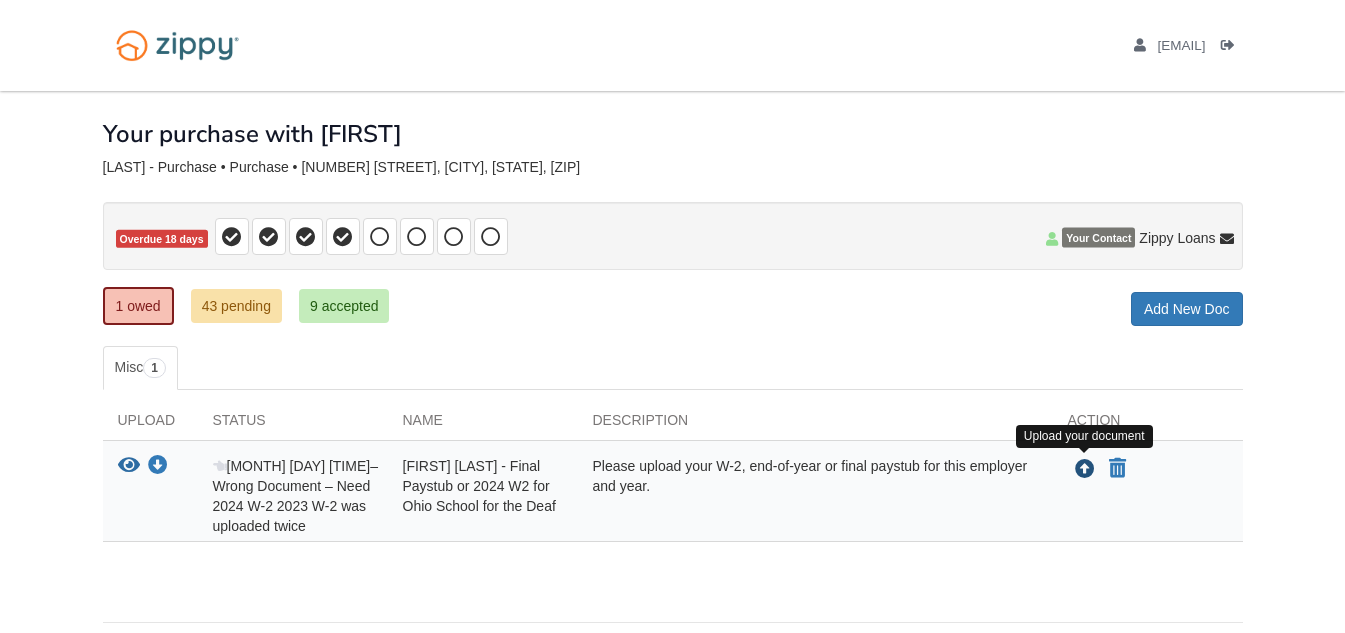 click at bounding box center [1085, 470] 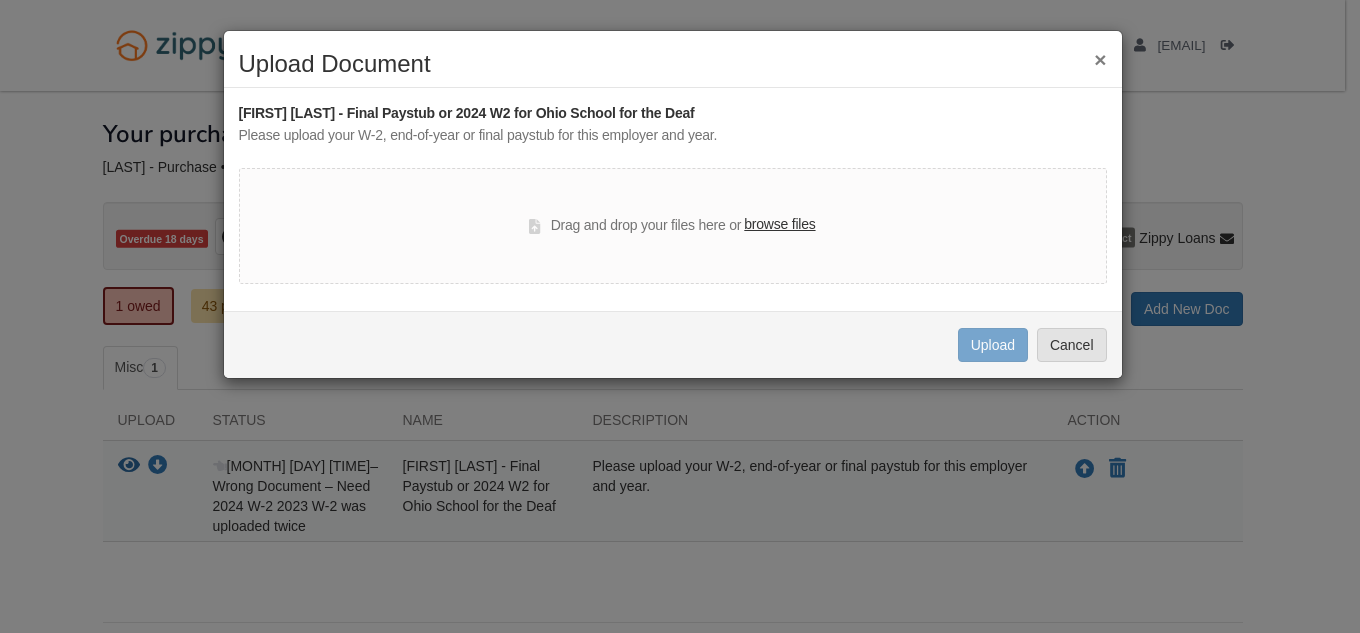 click on "browse files" at bounding box center [779, 225] 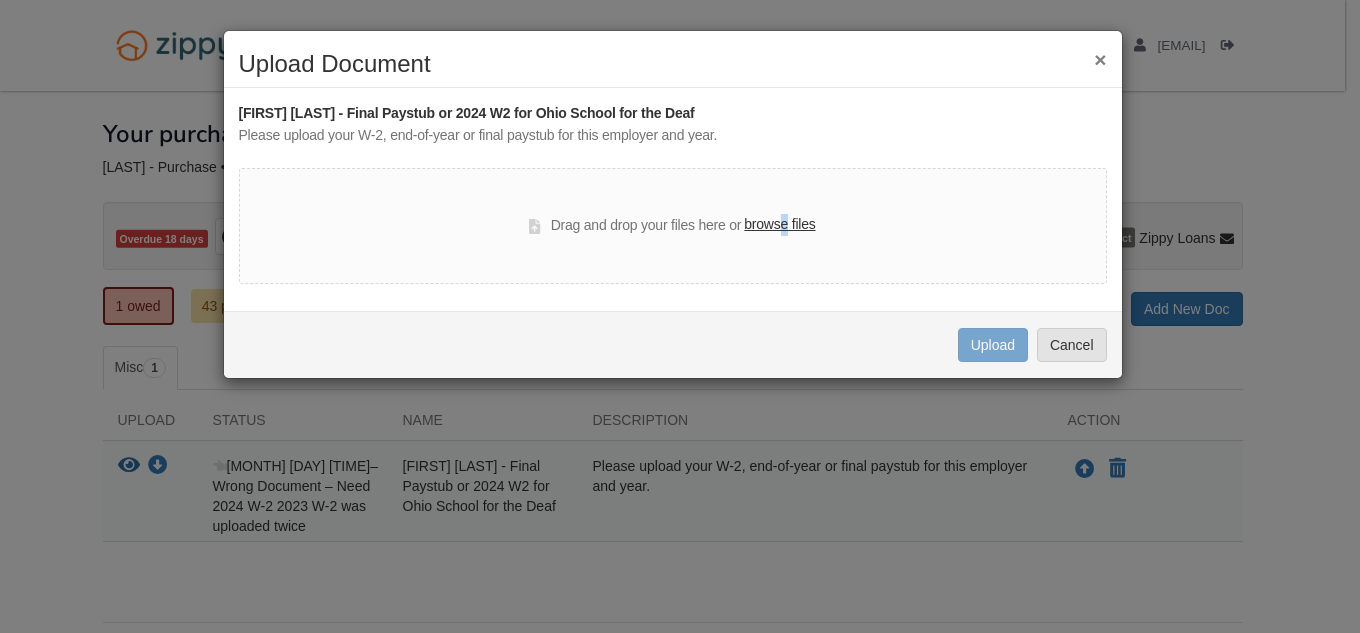 click on "browse files" at bounding box center (779, 225) 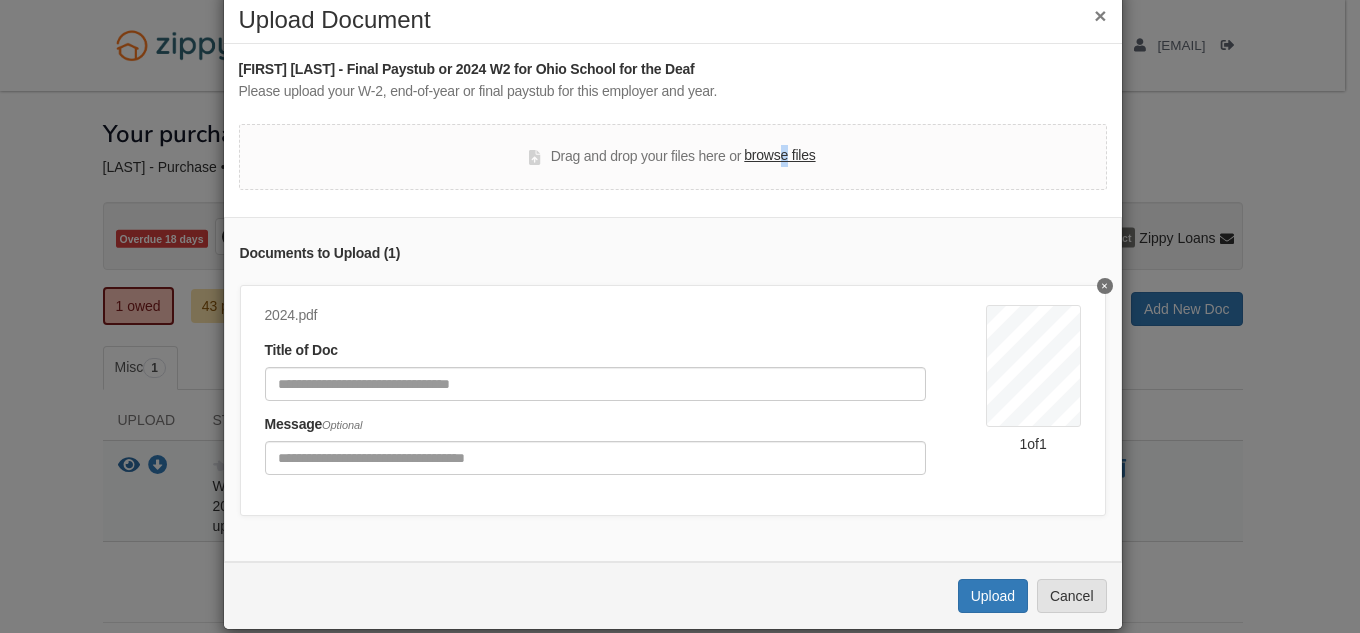 scroll, scrollTop: 86, scrollLeft: 0, axis: vertical 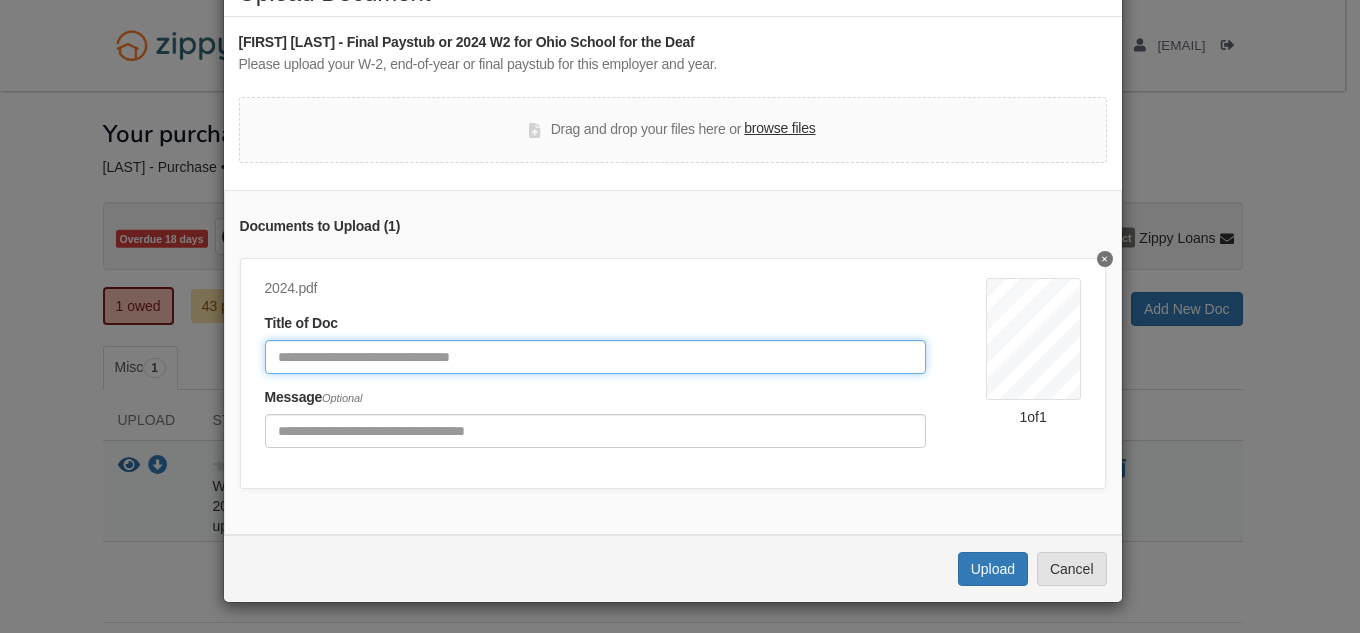 click 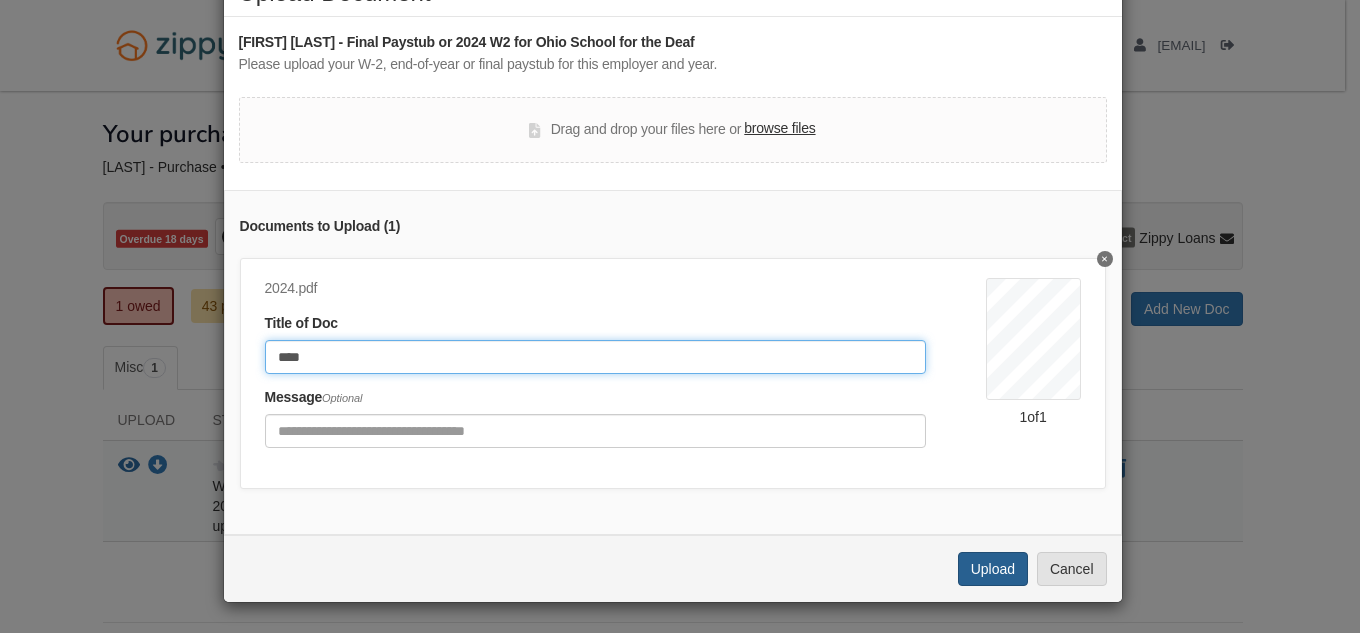 type on "****" 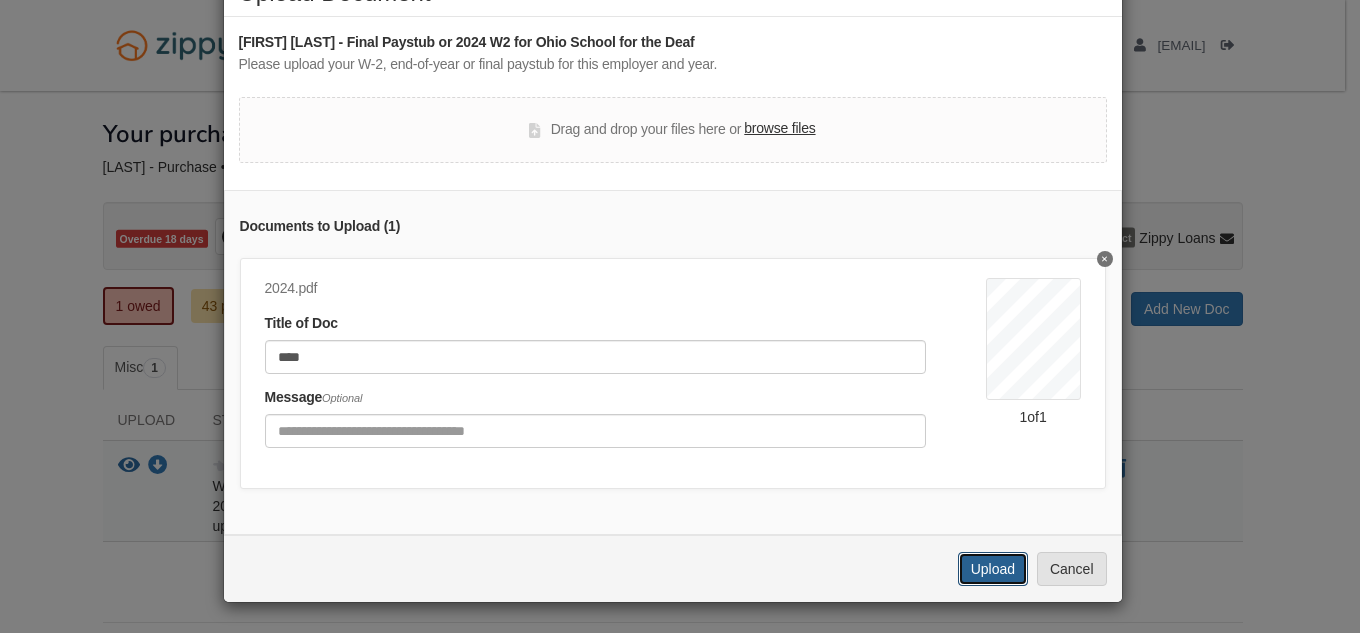 click on "Upload" at bounding box center (993, 569) 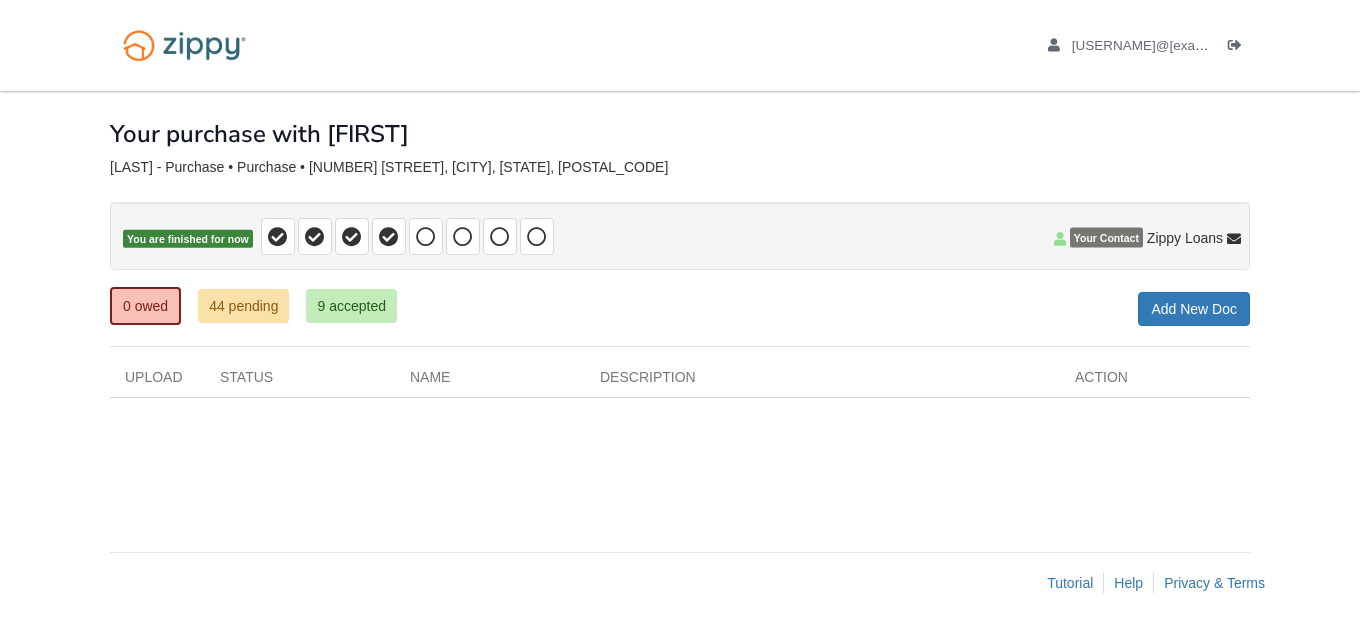 scroll, scrollTop: 0, scrollLeft: 0, axis: both 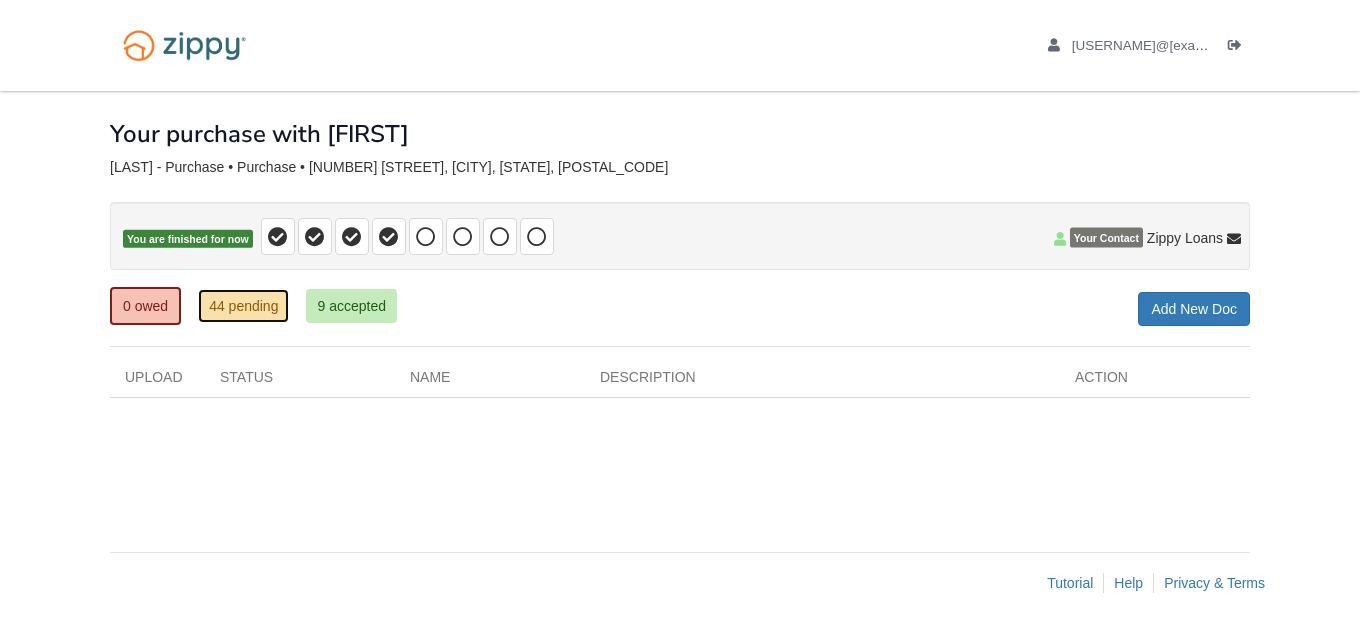 click on "44 pending" at bounding box center [243, 306] 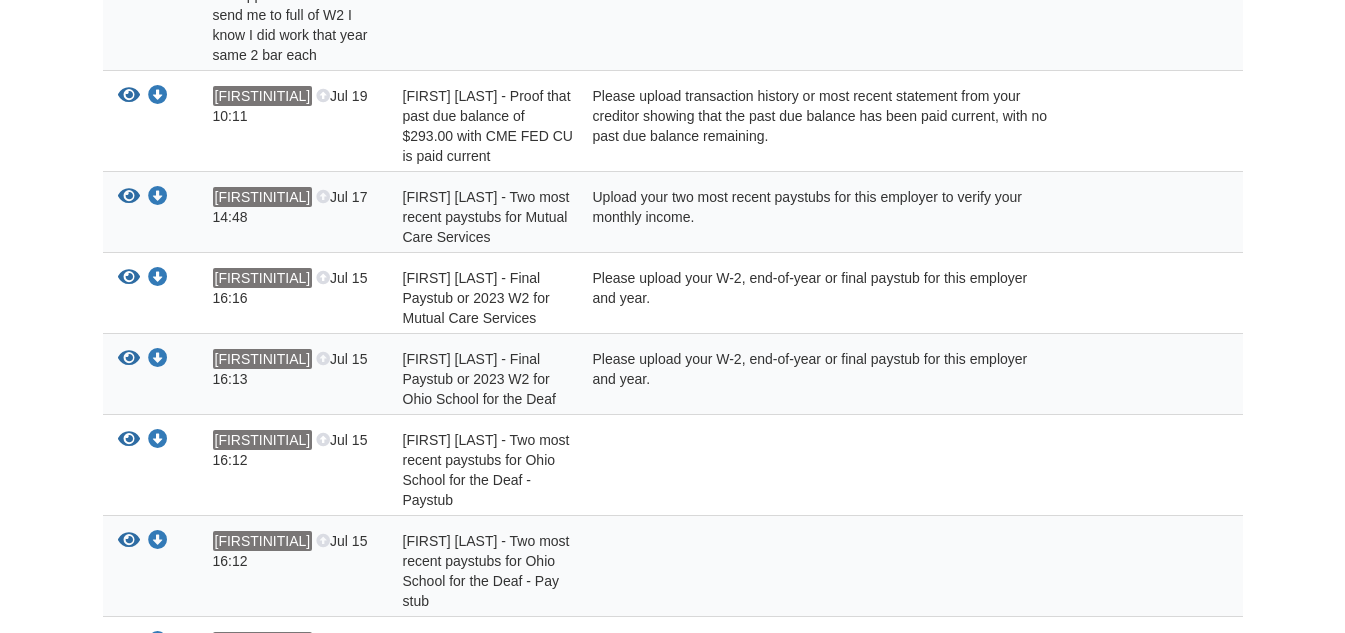 scroll, scrollTop: 700, scrollLeft: 0, axis: vertical 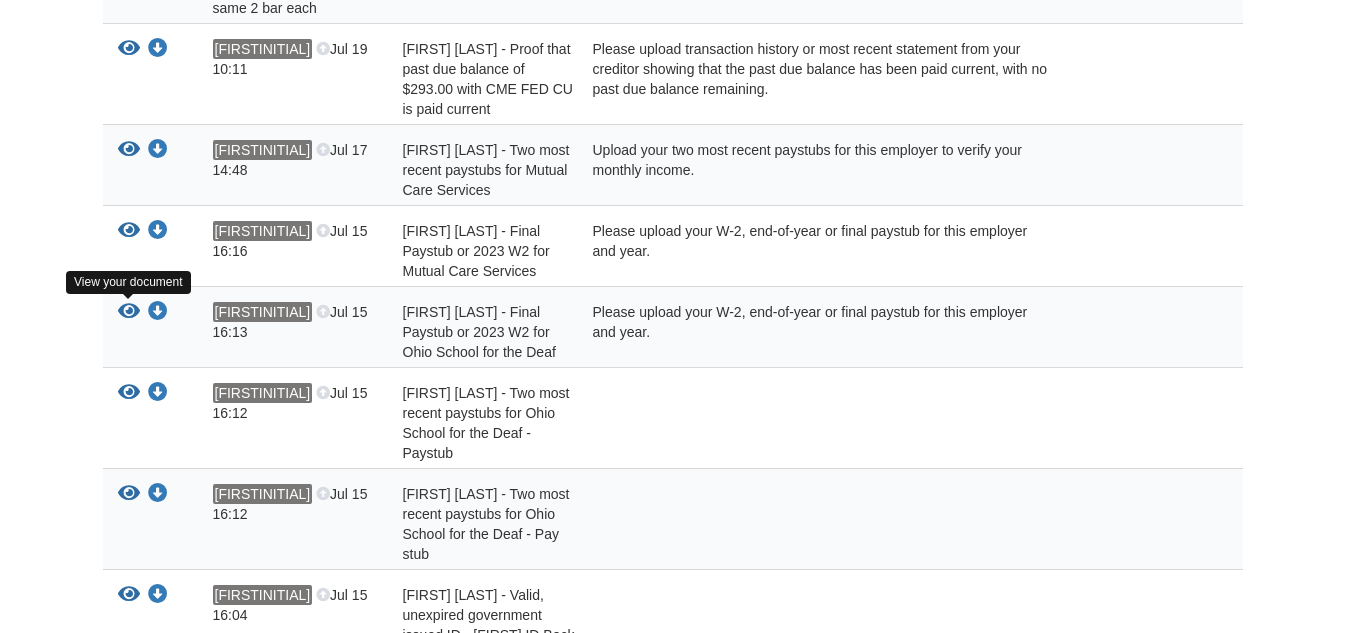 click at bounding box center [129, 312] 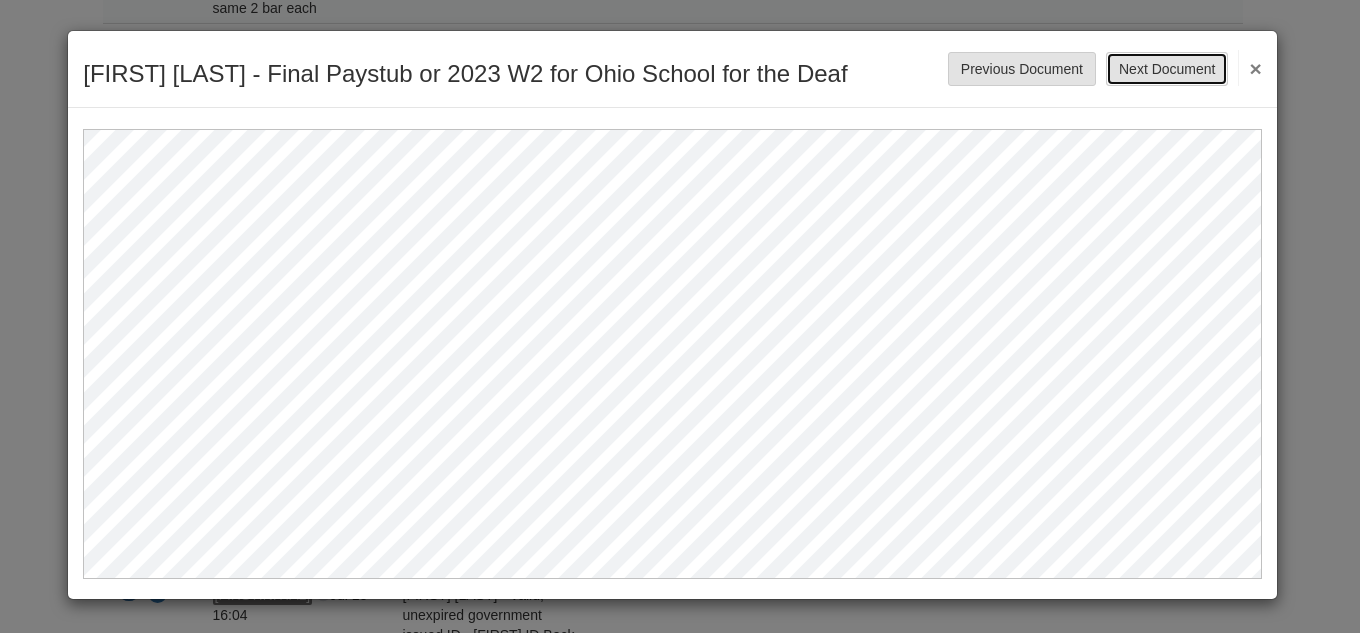 click on "Next Document" at bounding box center (1167, 69) 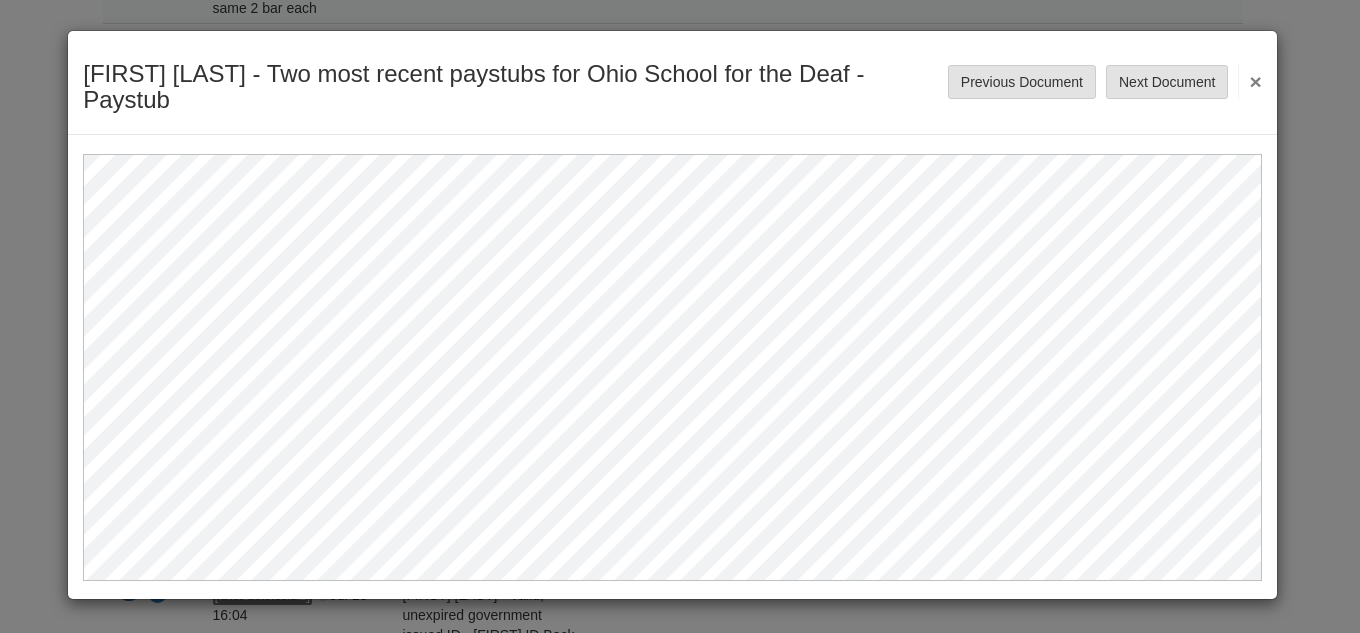 click on "×" at bounding box center (1249, 81) 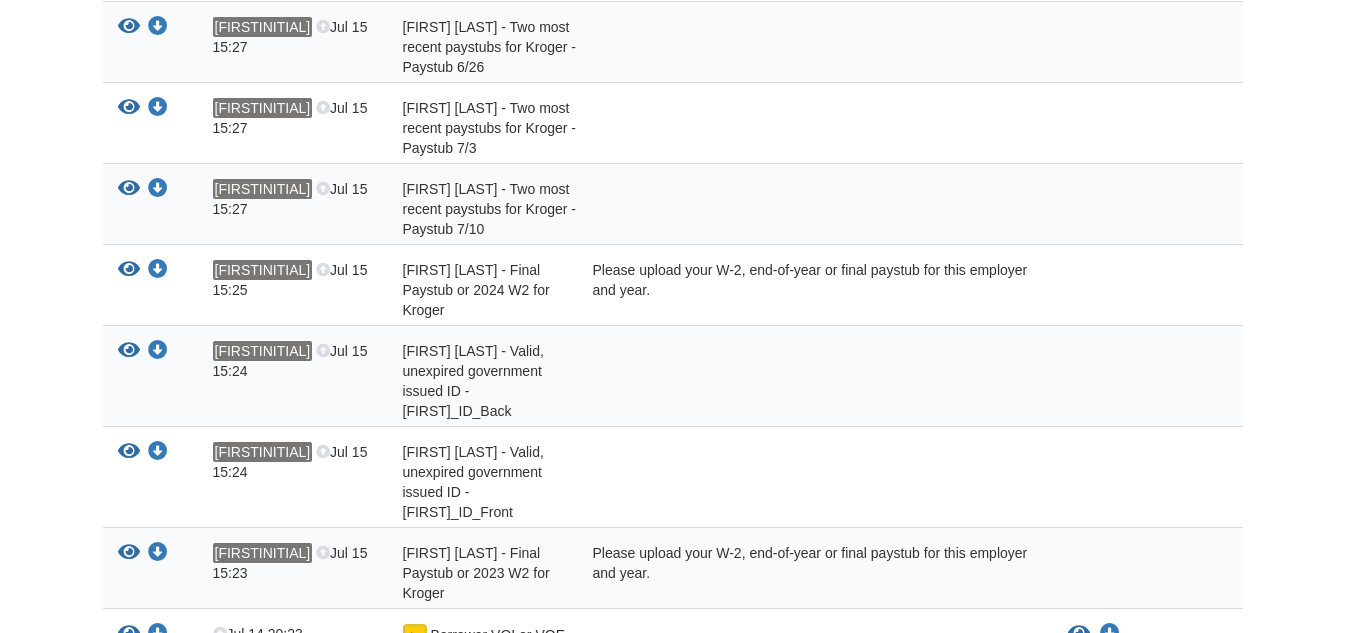 scroll, scrollTop: 1900, scrollLeft: 0, axis: vertical 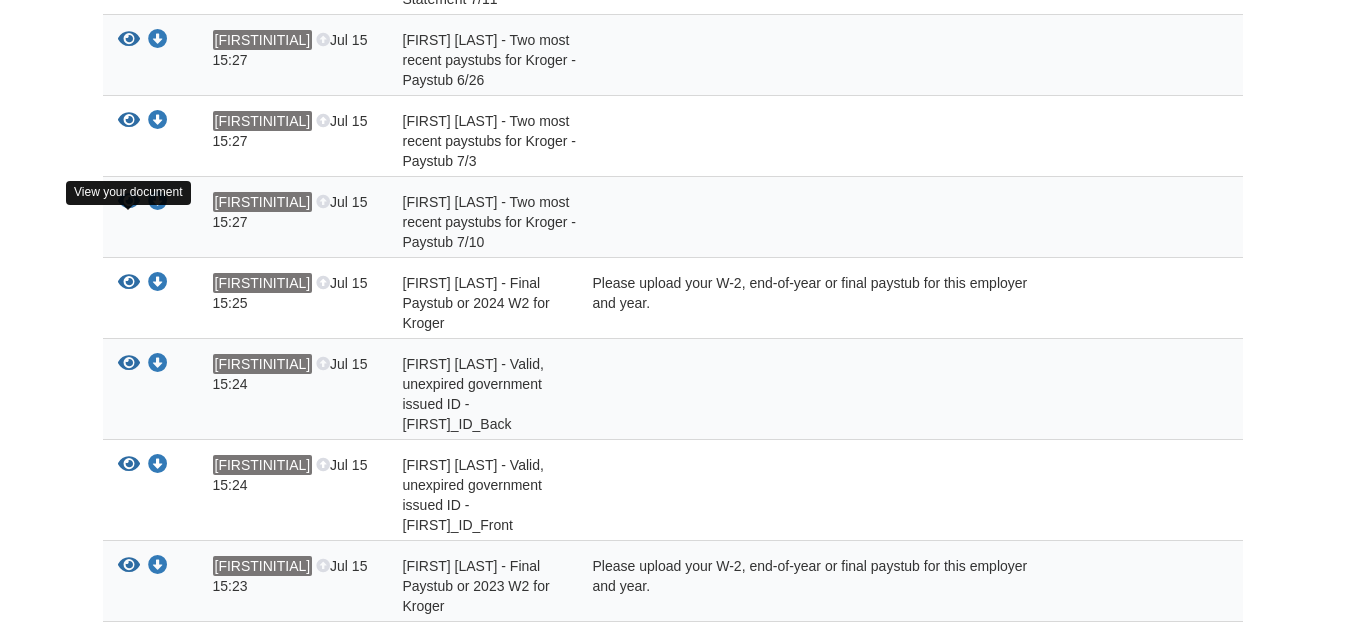 click at bounding box center (129, 202) 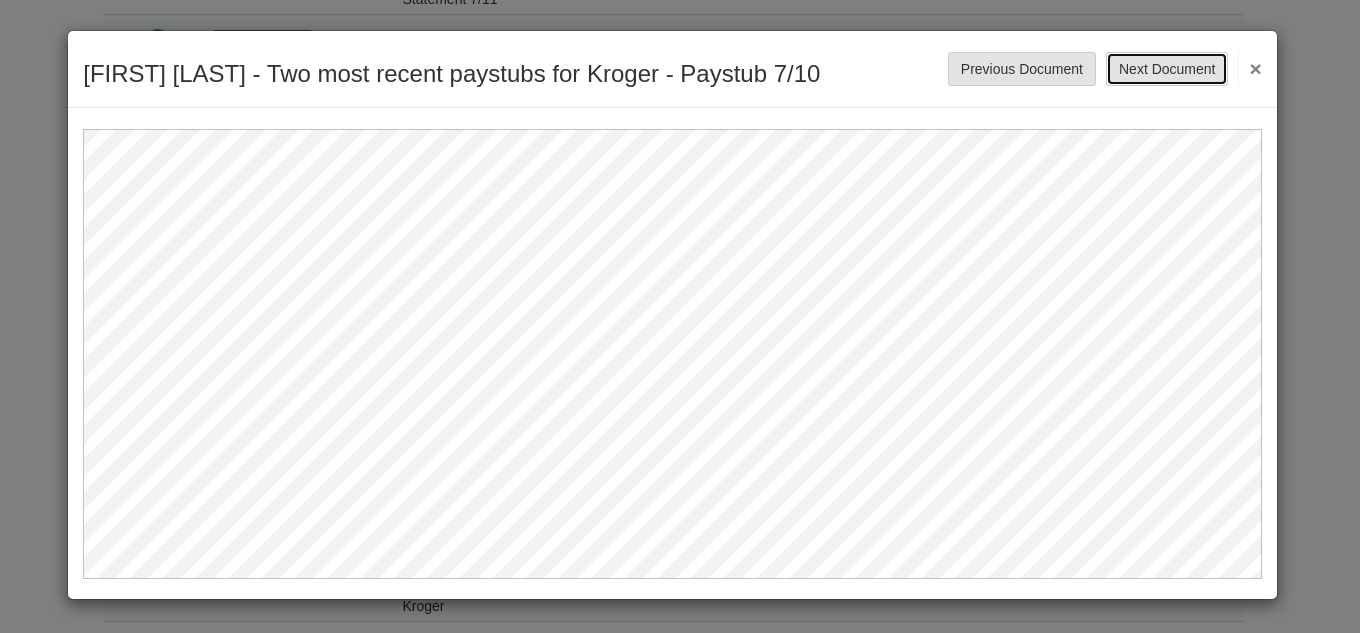click on "Next Document" at bounding box center [1167, 69] 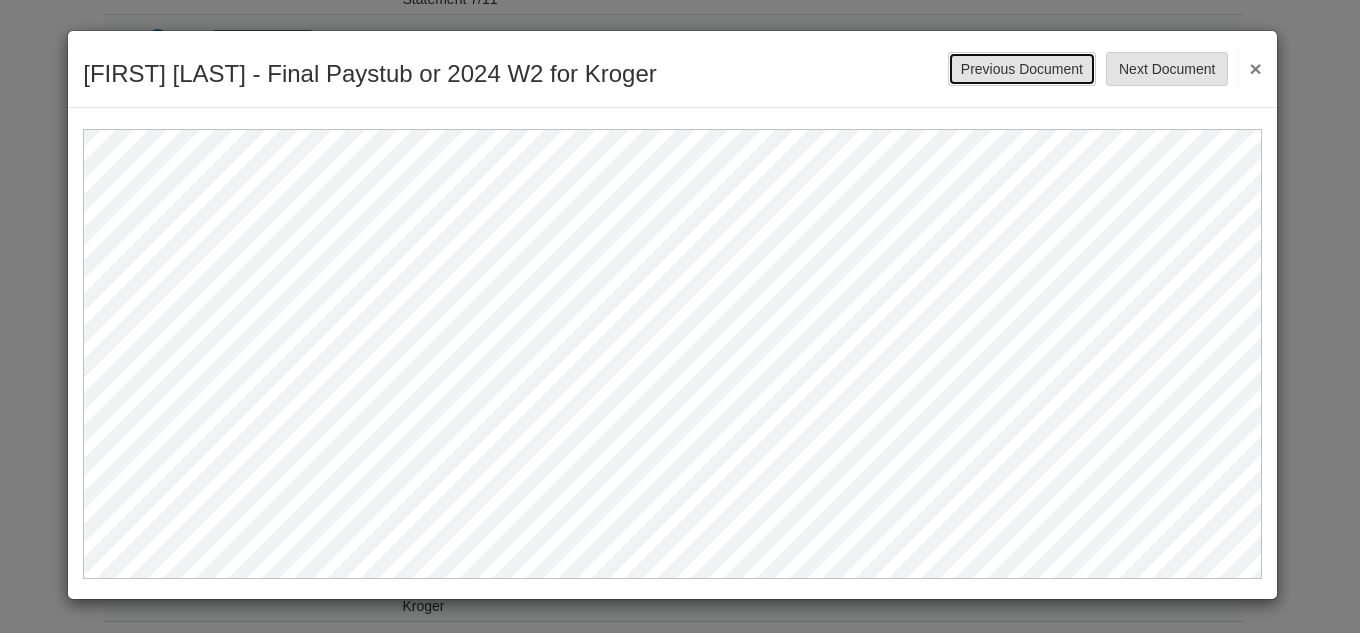 click on "Previous Document" at bounding box center (1022, 69) 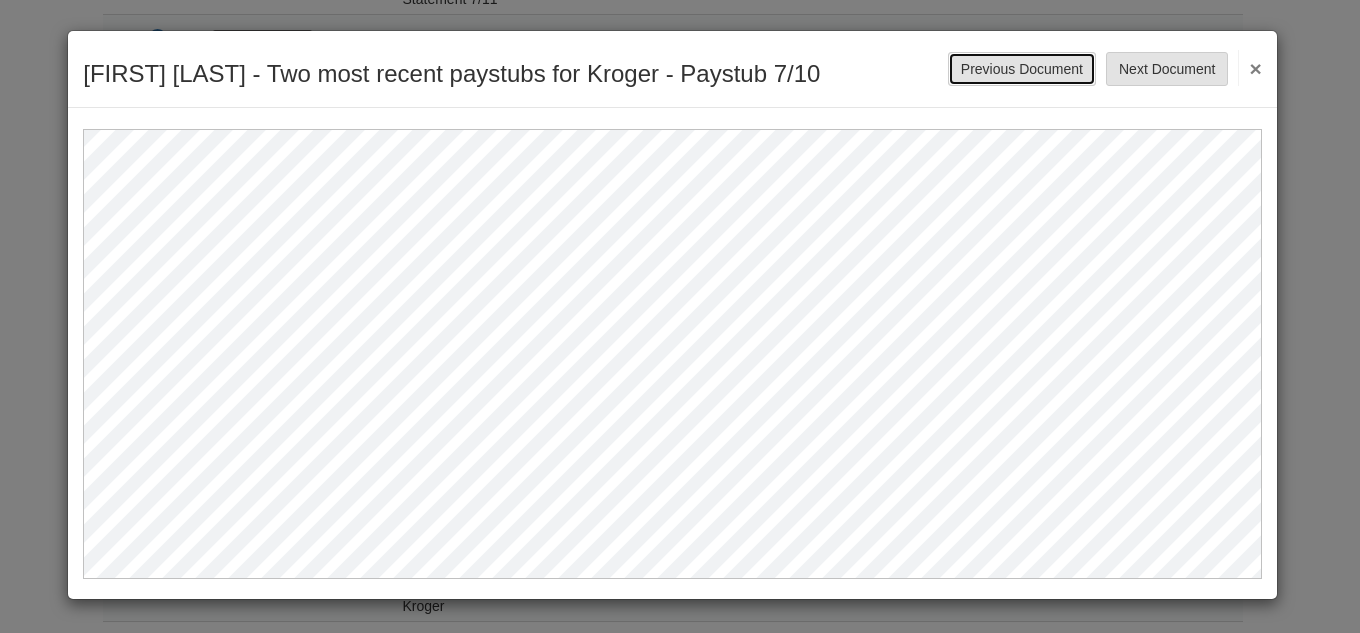 click on "Previous Document" at bounding box center [1022, 69] 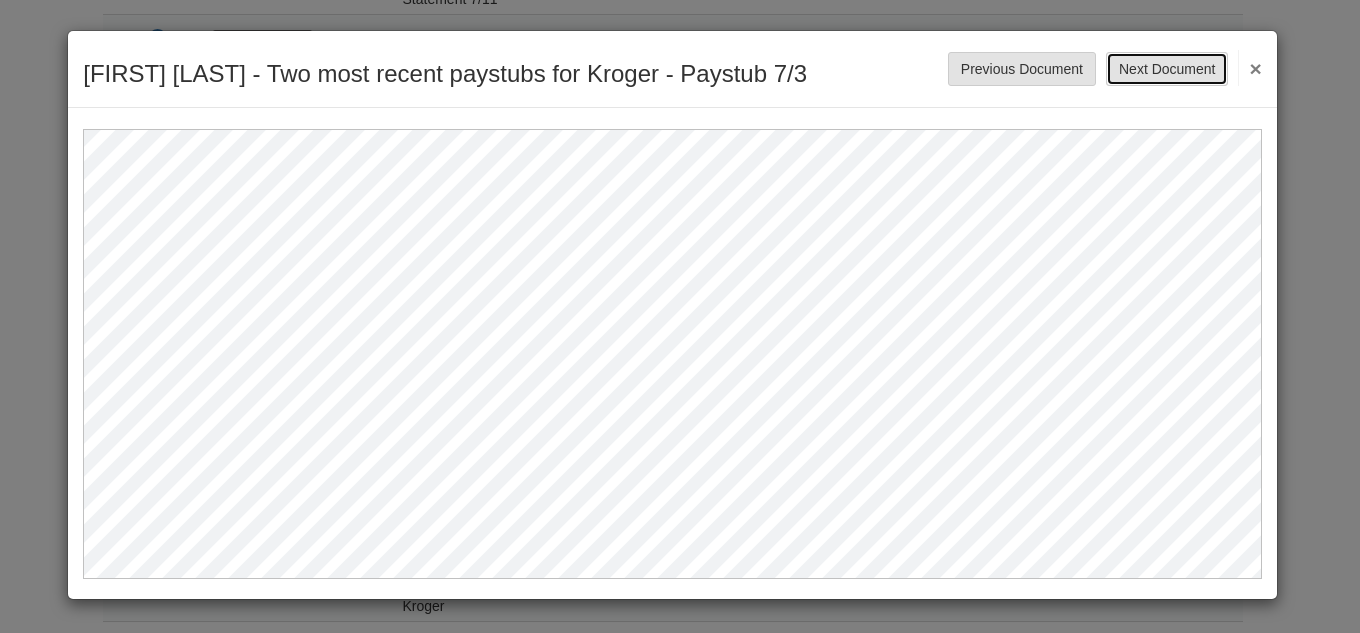 click on "Next Document" at bounding box center (1167, 69) 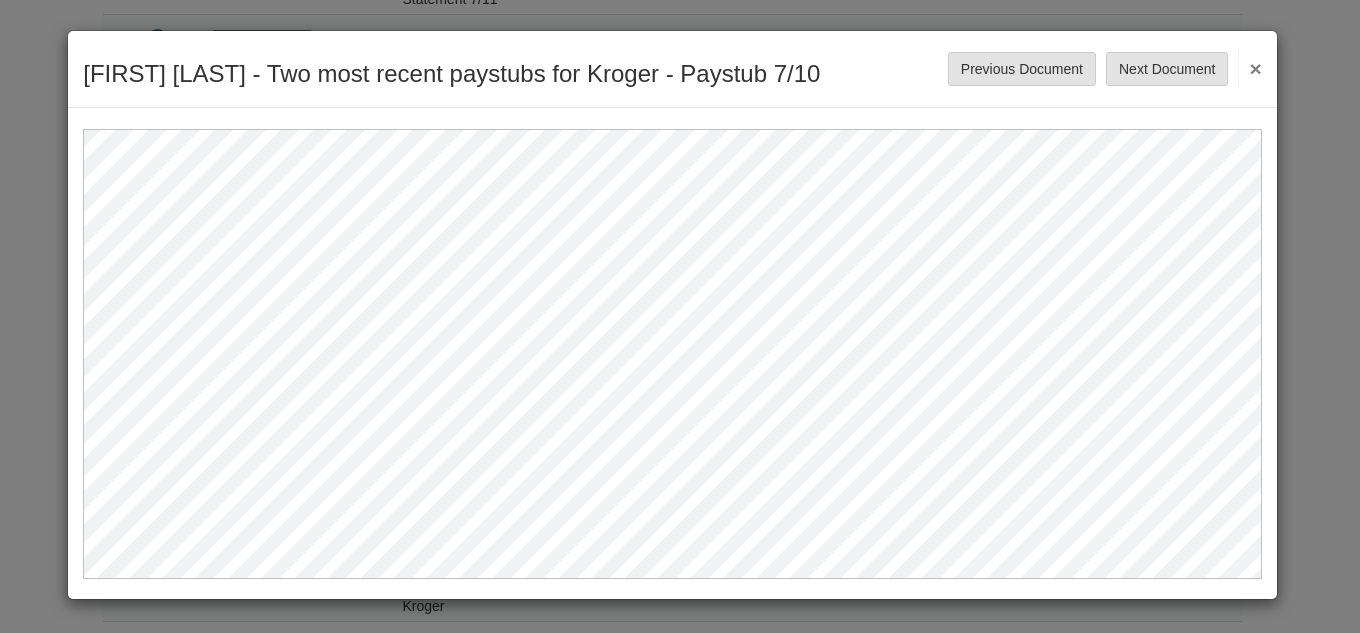 click on "×" at bounding box center (1249, 68) 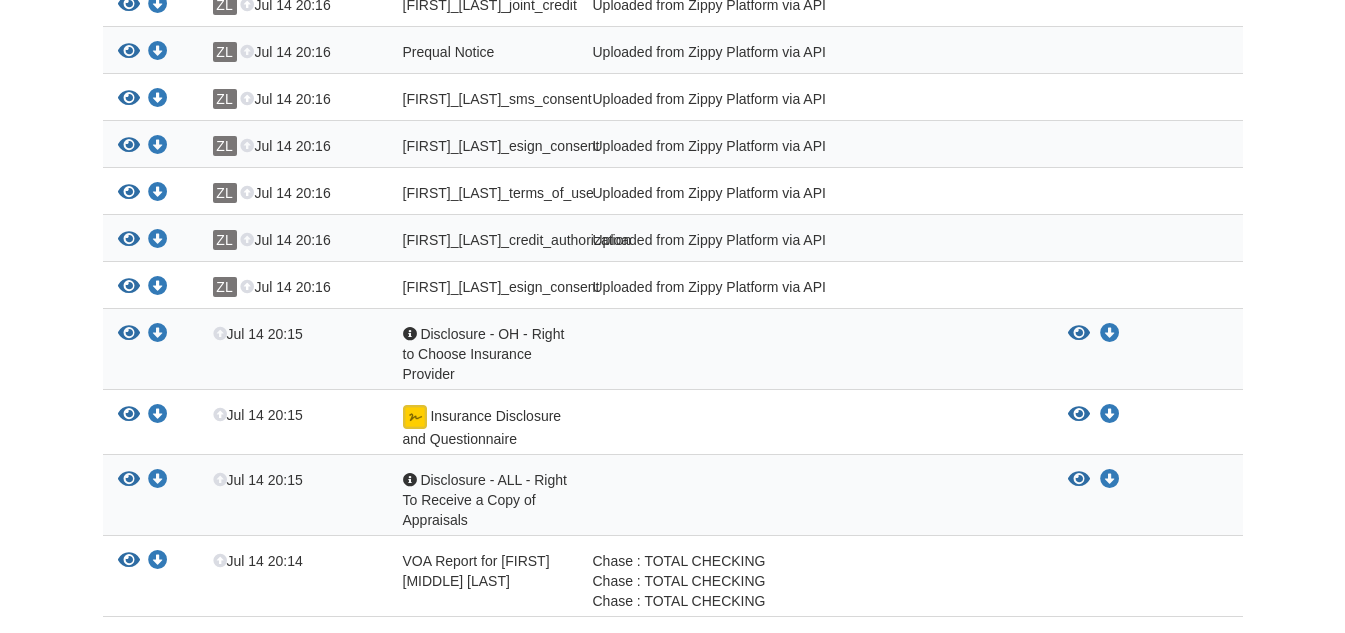 scroll, scrollTop: 3200, scrollLeft: 0, axis: vertical 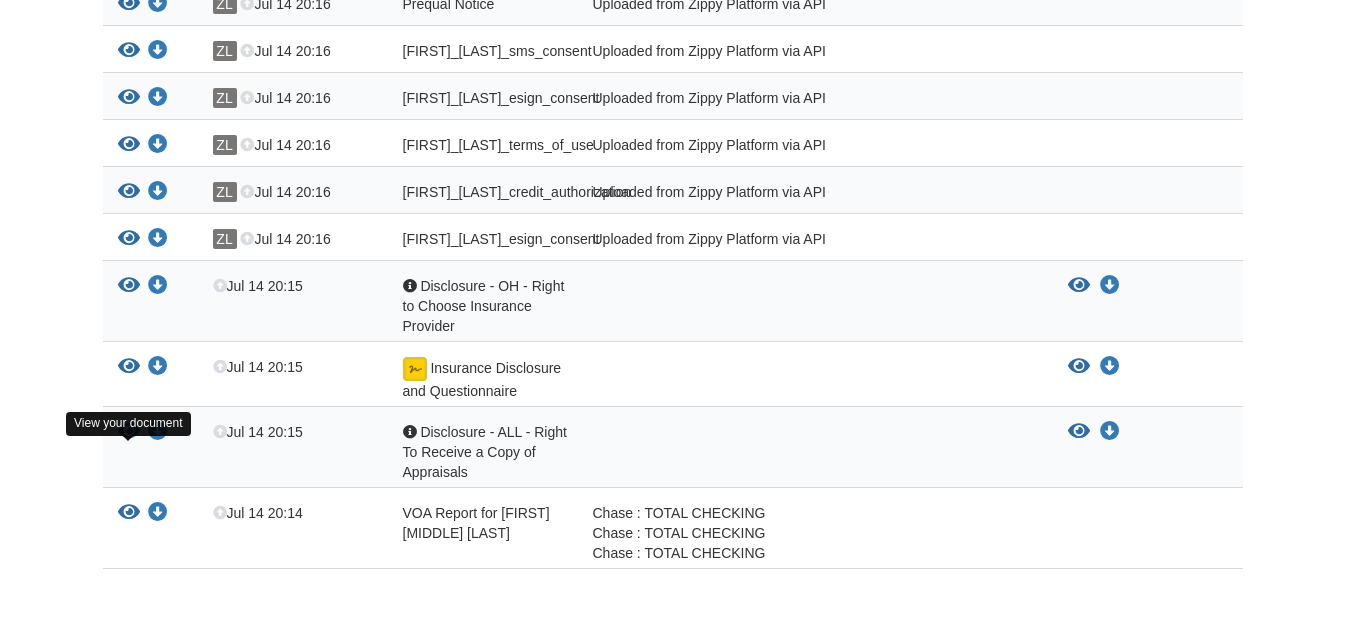 click at bounding box center [129, 513] 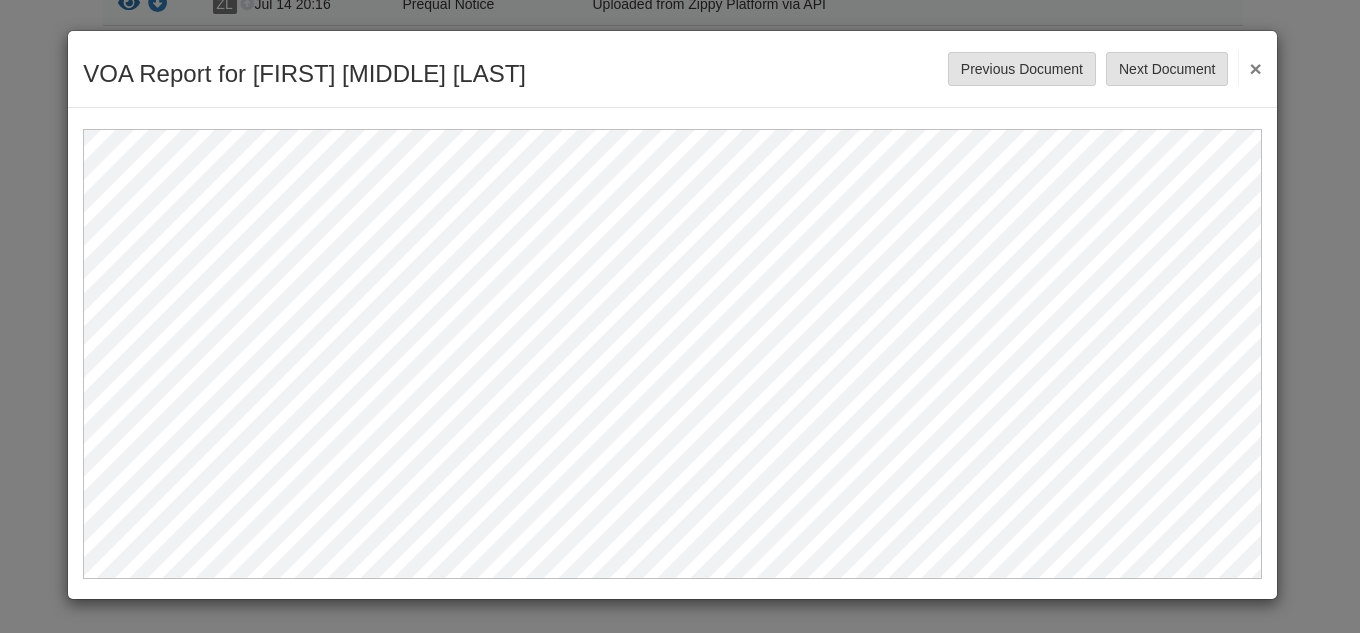 click on "VOA Report for Suzy Josephine Jones
Save
Cancel
Previous Document
Next Document
×" at bounding box center [672, 69] 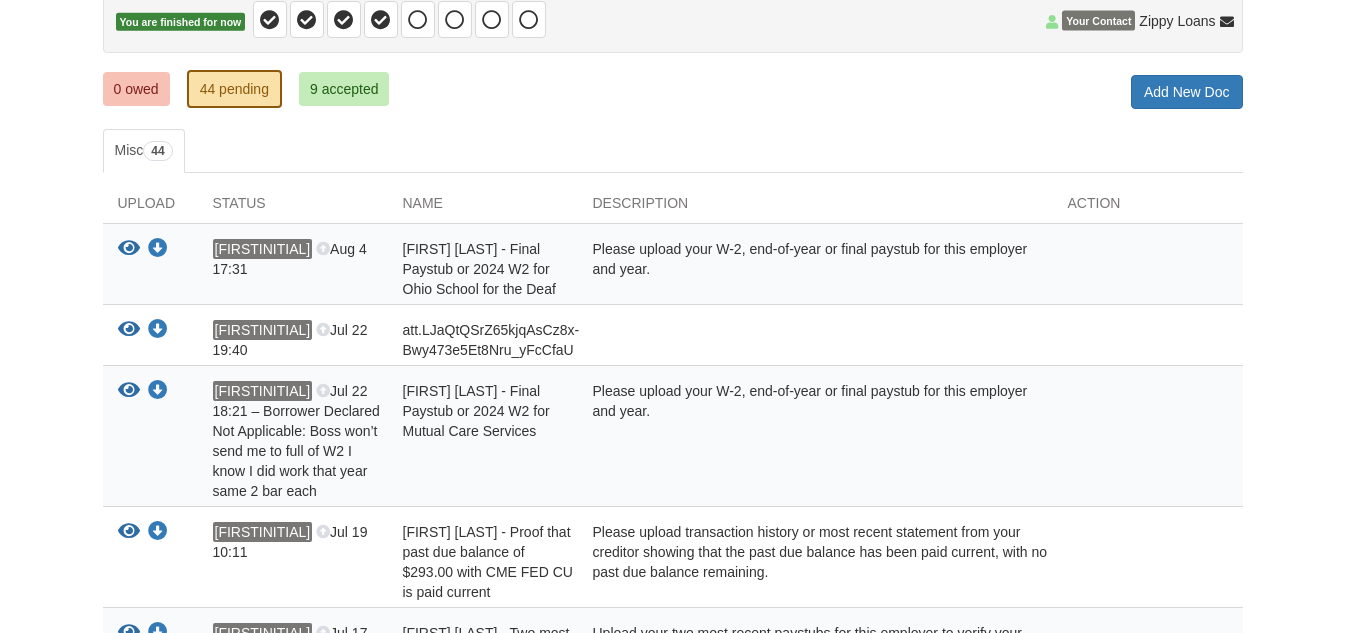 scroll, scrollTop: 0, scrollLeft: 0, axis: both 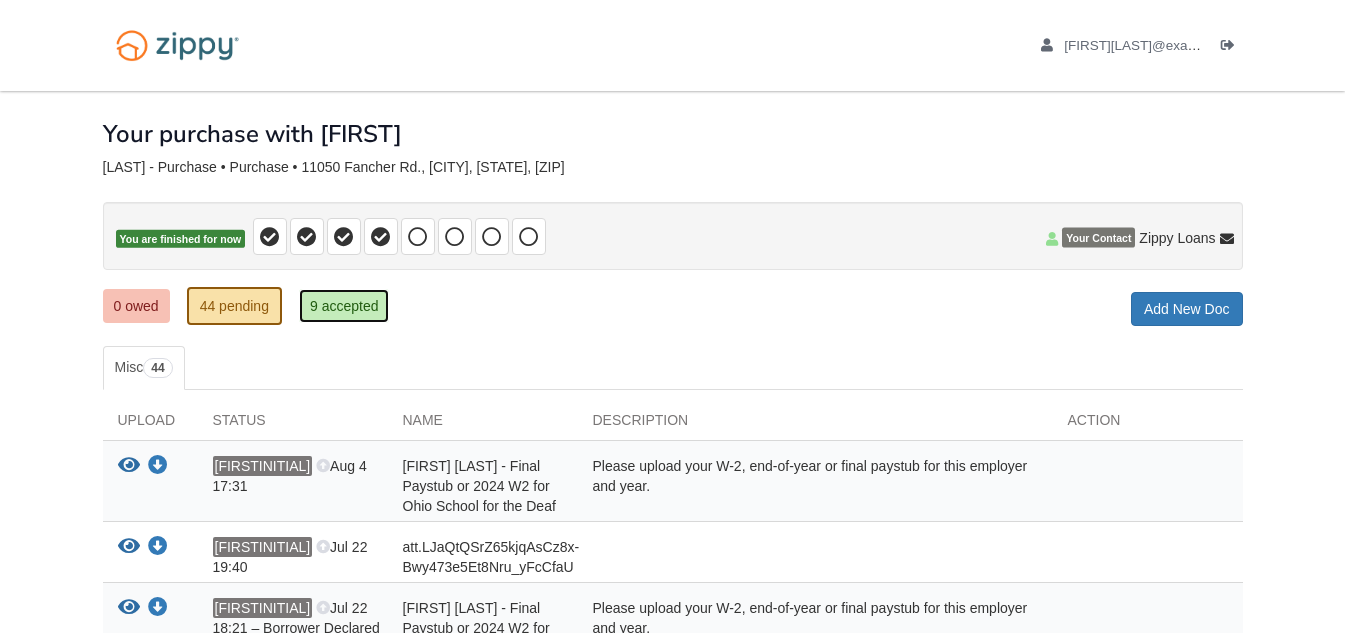 click on "9 accepted" at bounding box center (344, 306) 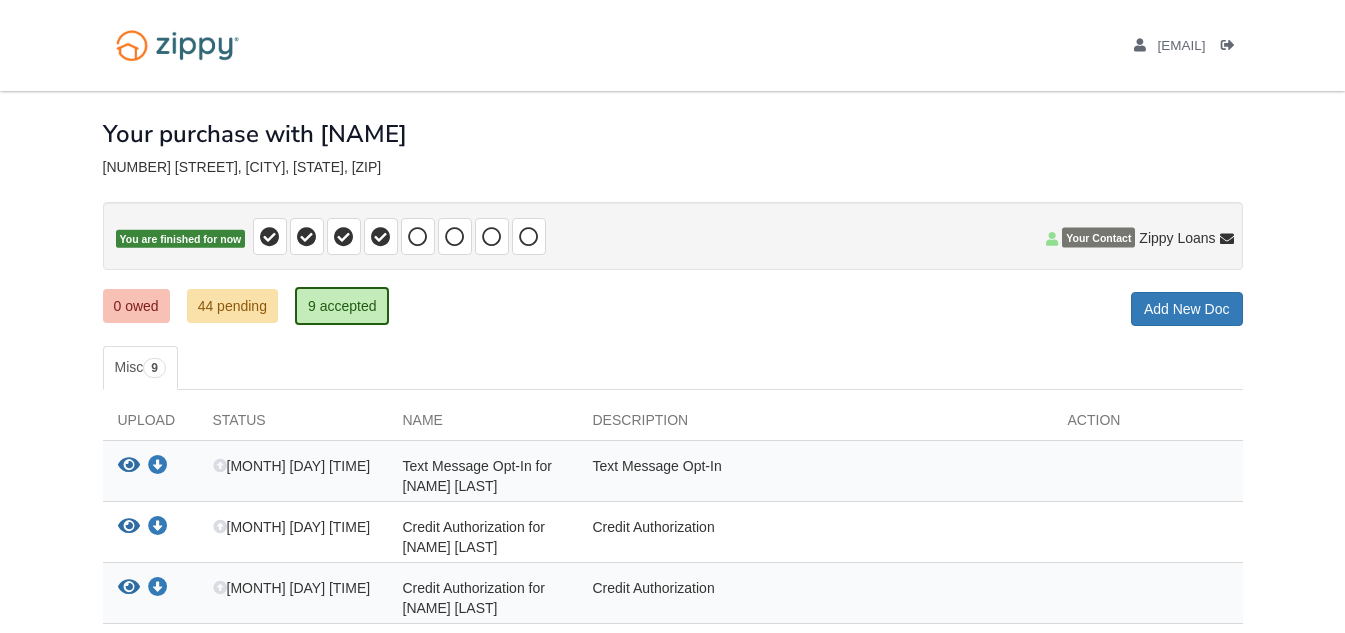 scroll, scrollTop: 0, scrollLeft: 0, axis: both 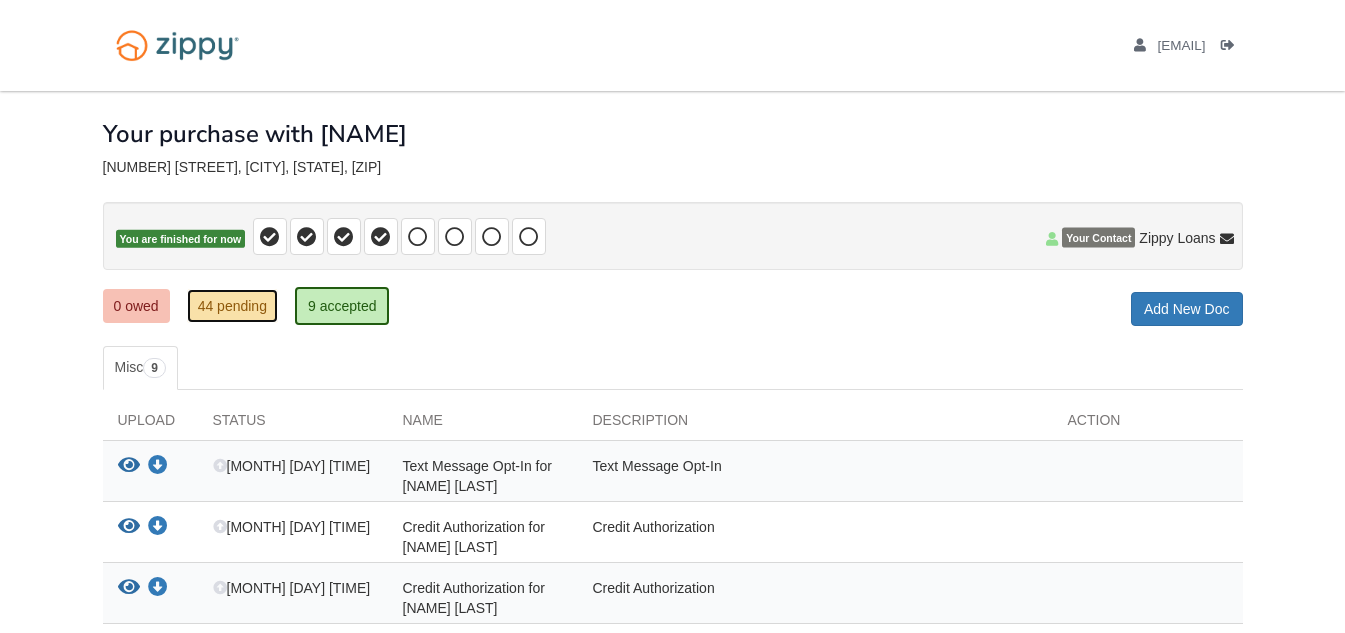 click on "44 pending" at bounding box center [232, 306] 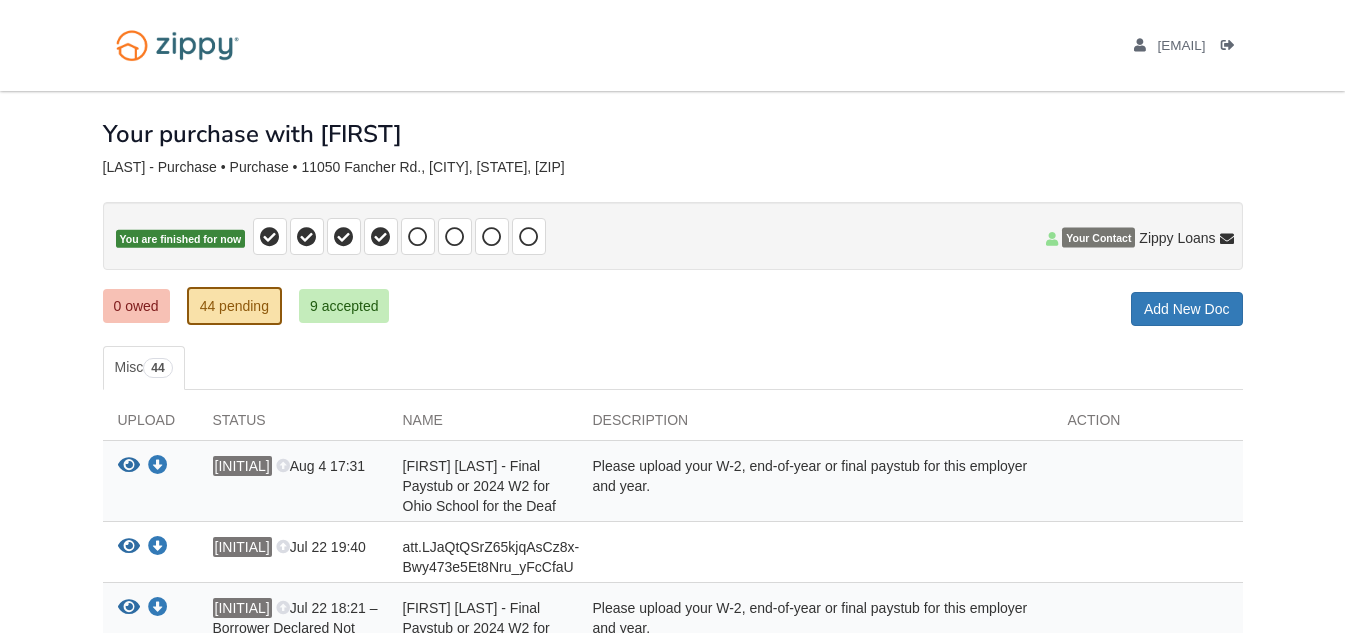 scroll, scrollTop: 0, scrollLeft: 0, axis: both 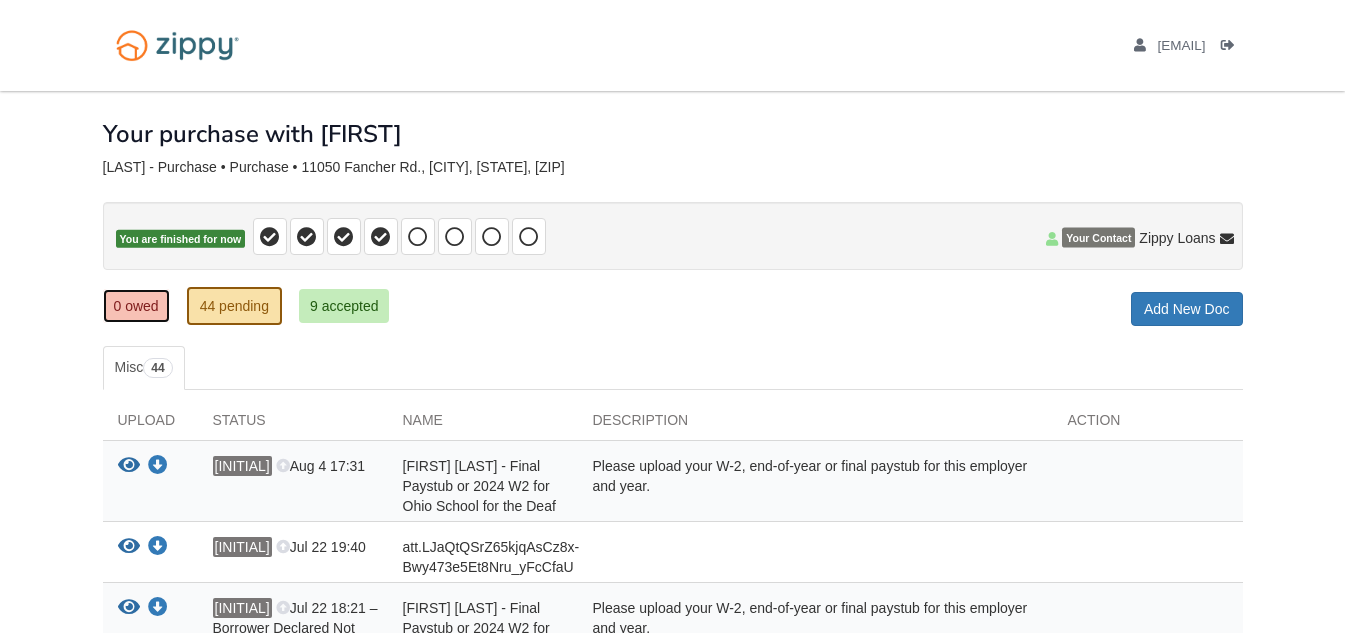 click on "0 owed" at bounding box center (136, 306) 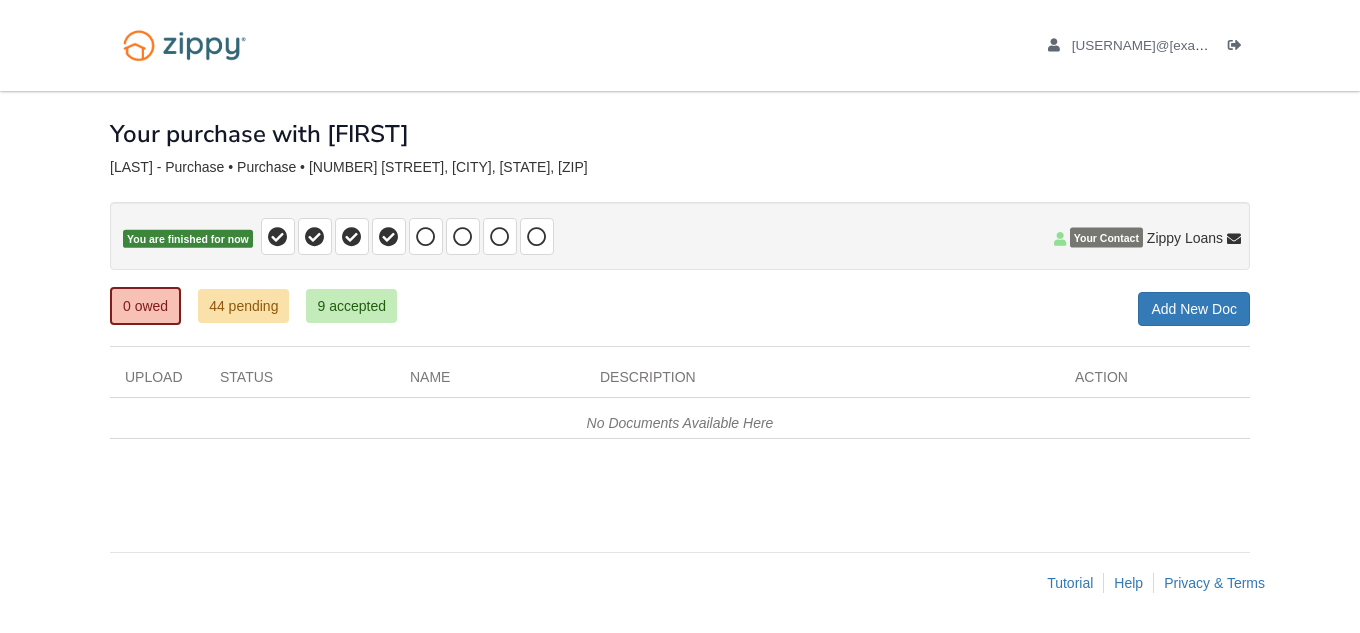 scroll, scrollTop: 0, scrollLeft: 0, axis: both 